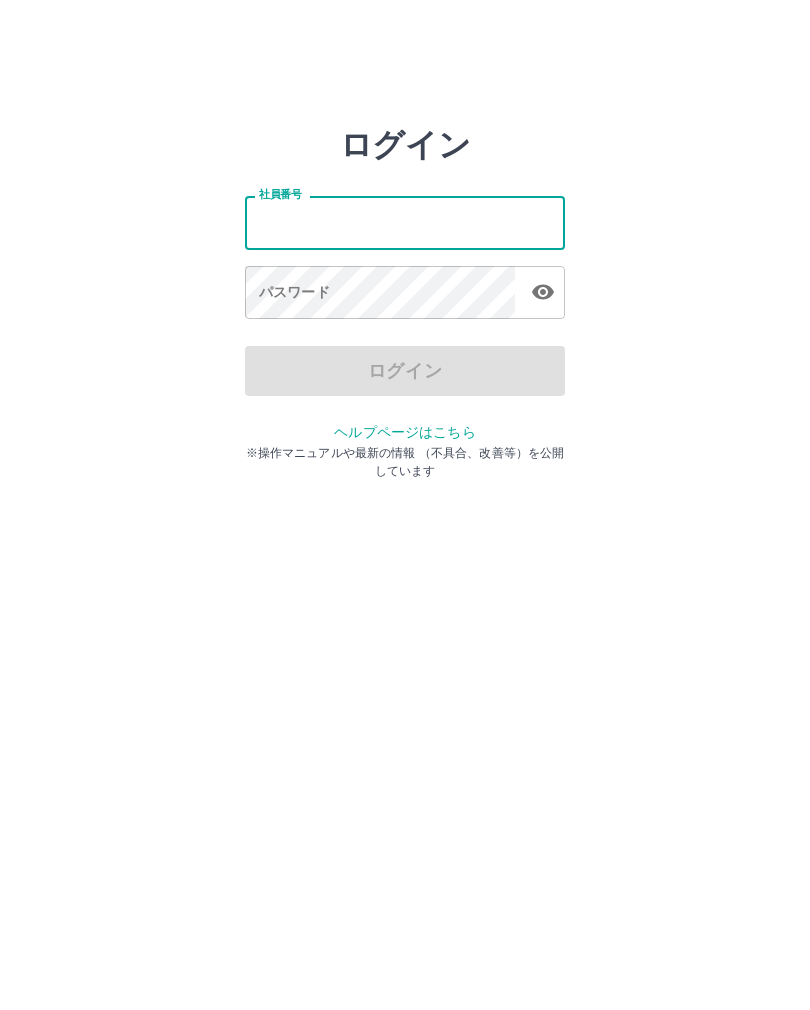 scroll, scrollTop: 0, scrollLeft: 0, axis: both 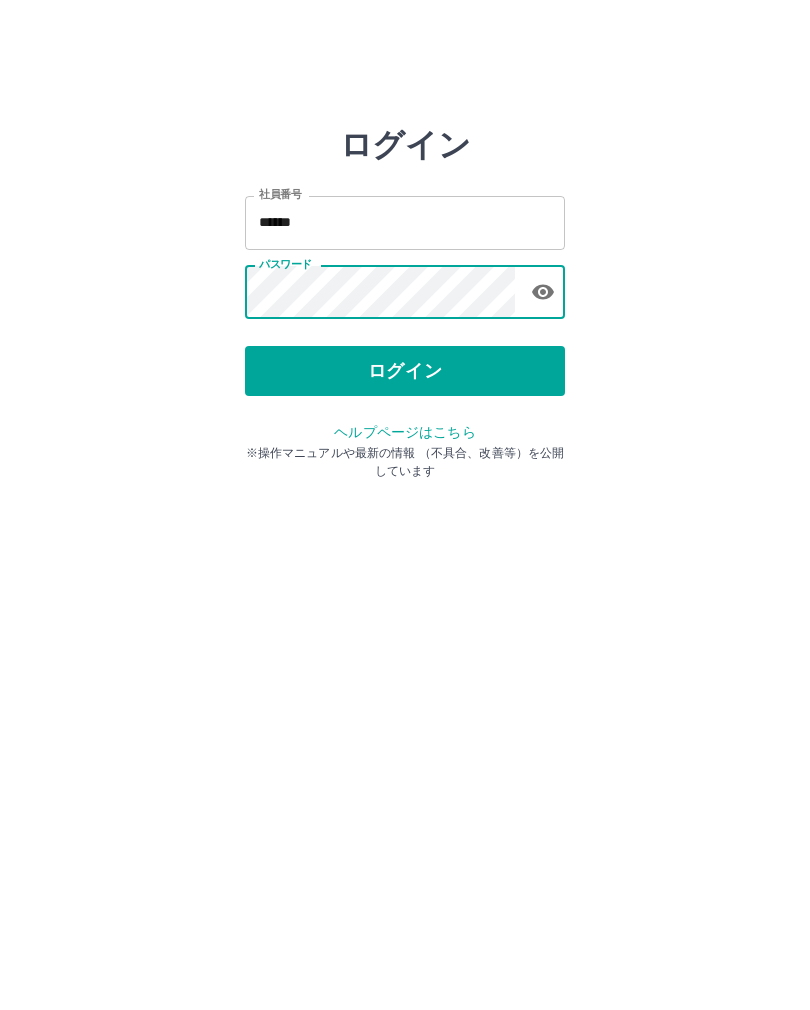 click 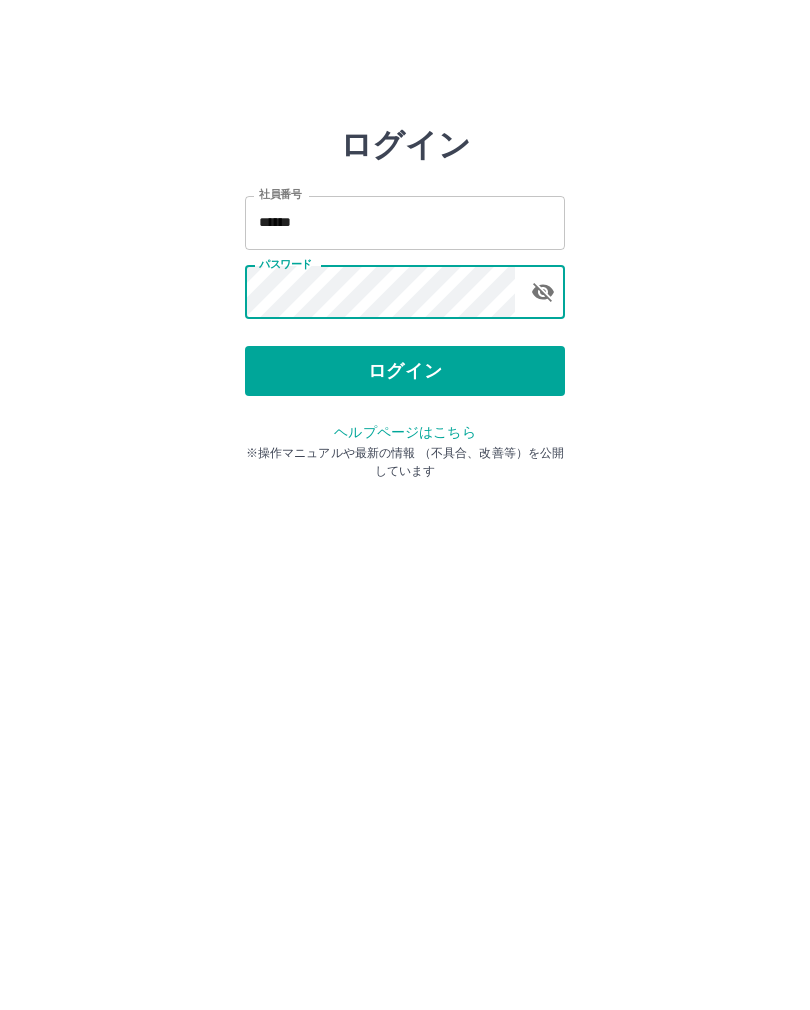 click on "ログイン" at bounding box center (405, 371) 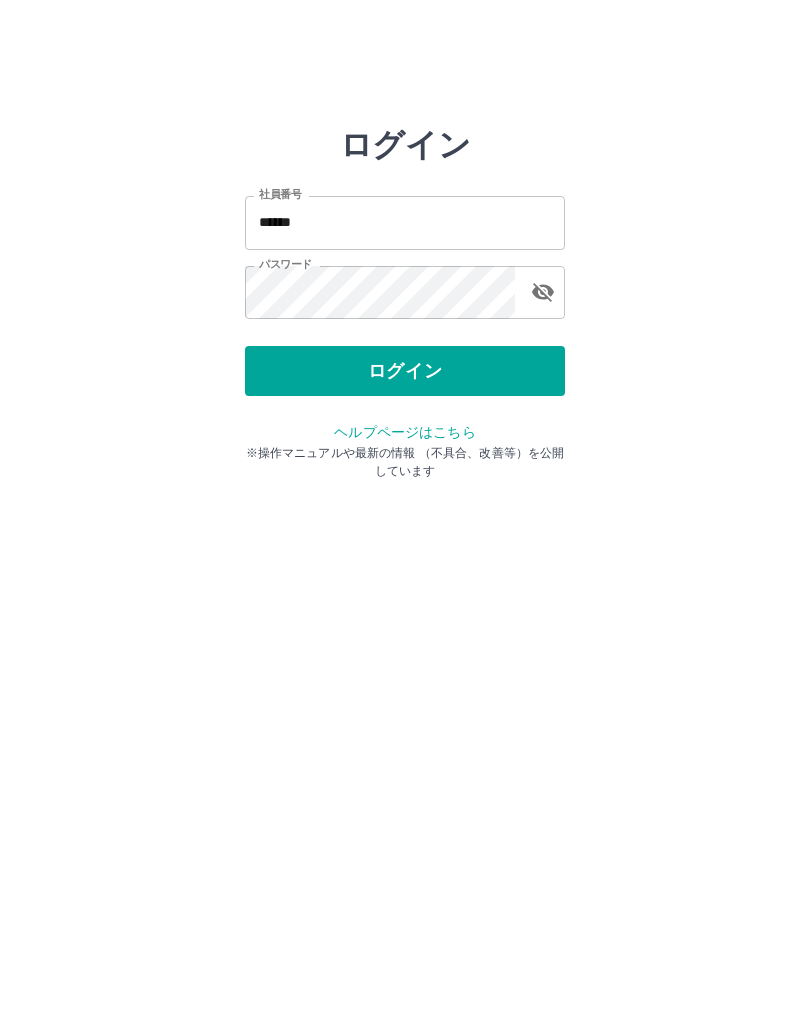 click on "******" at bounding box center (405, 222) 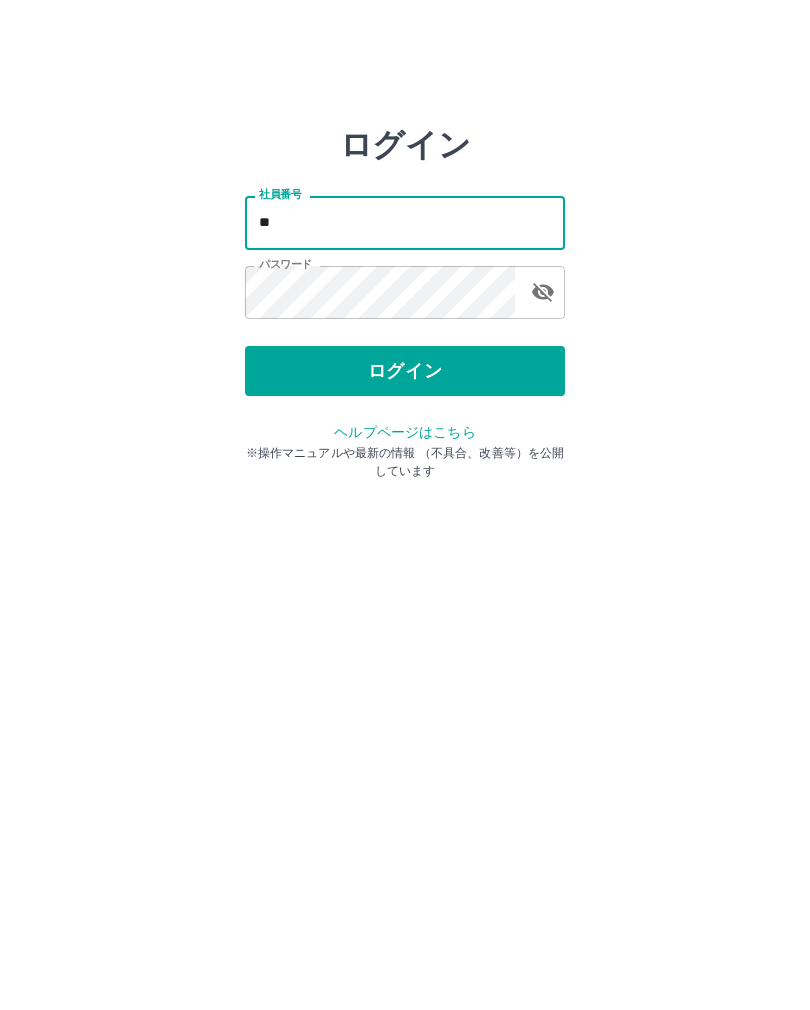 type on "*" 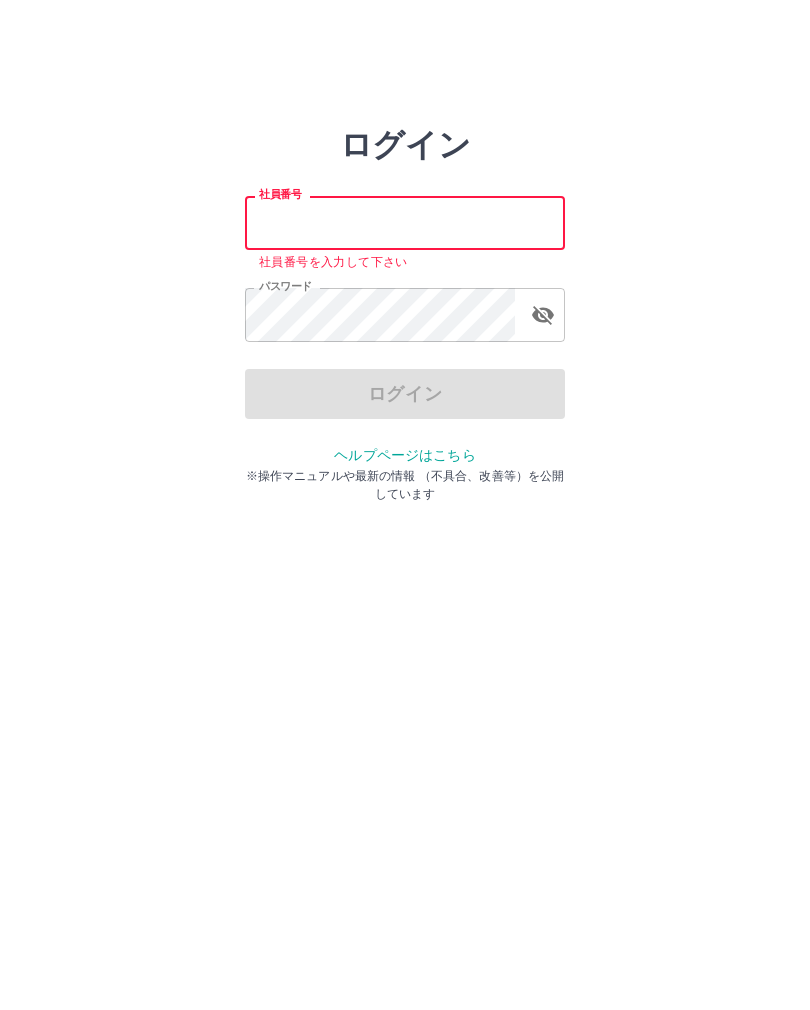click on "社員番号" at bounding box center (405, 222) 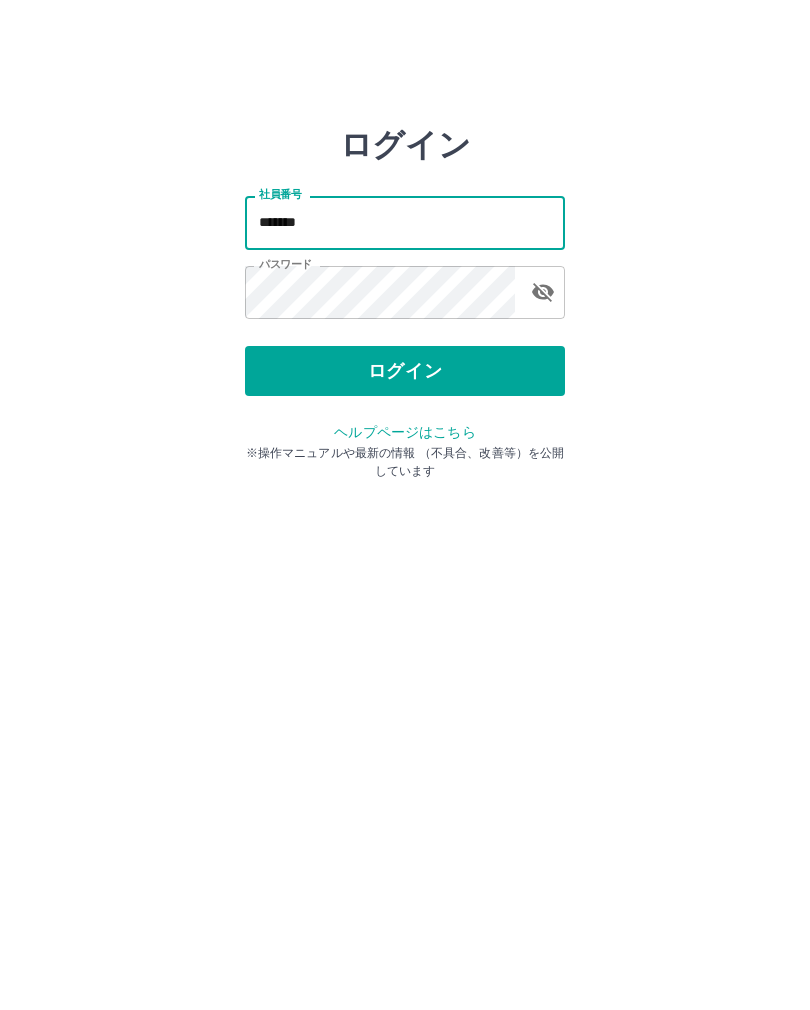 type on "*******" 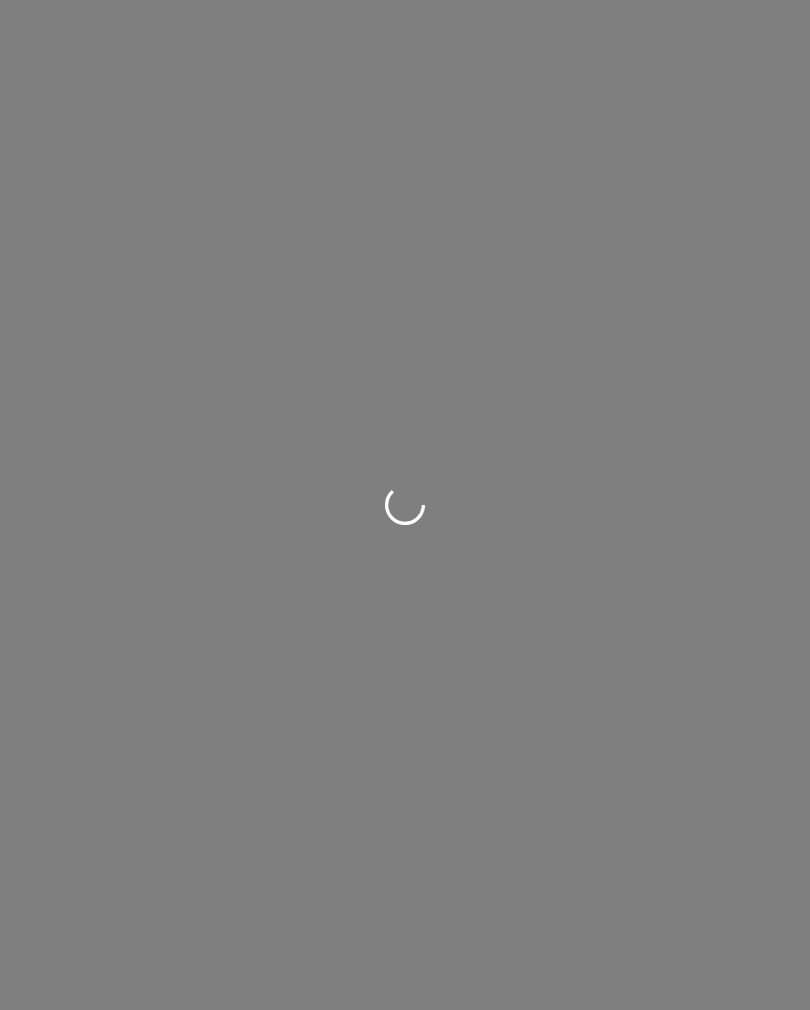 scroll, scrollTop: 0, scrollLeft: 0, axis: both 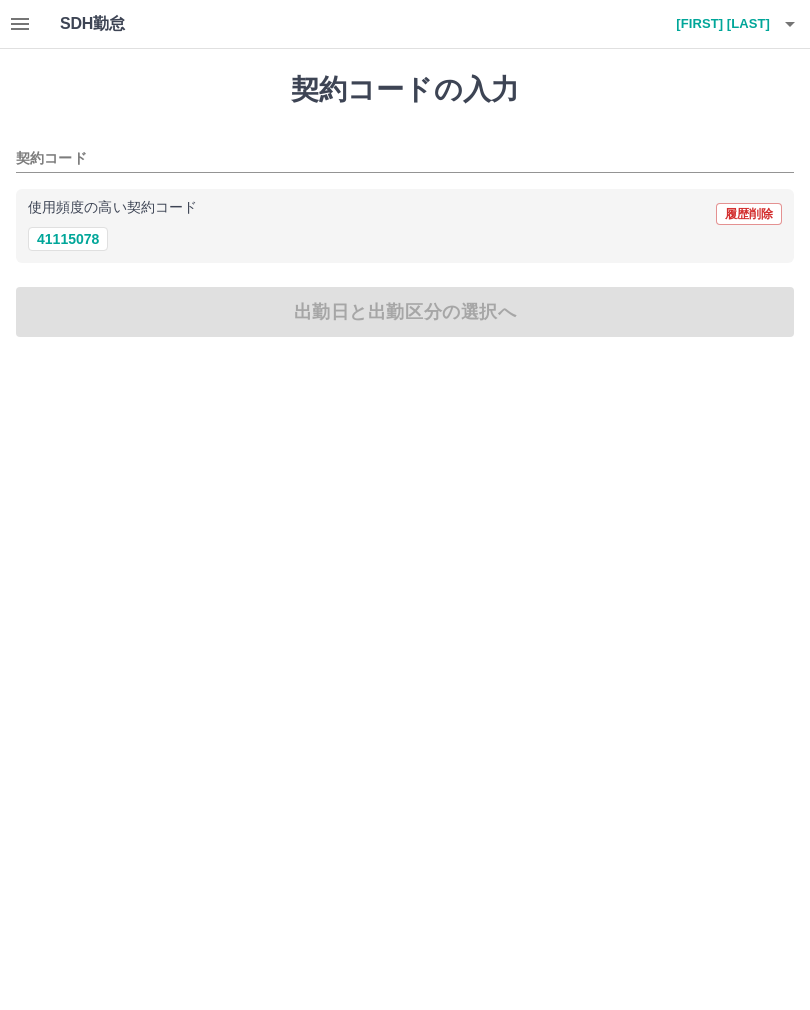click on "契約コードの入力 契約コード 使用頻度の高い契約コード 履歴削除 41115078 出勤日と出勤区分の選択へ" at bounding box center [405, 205] 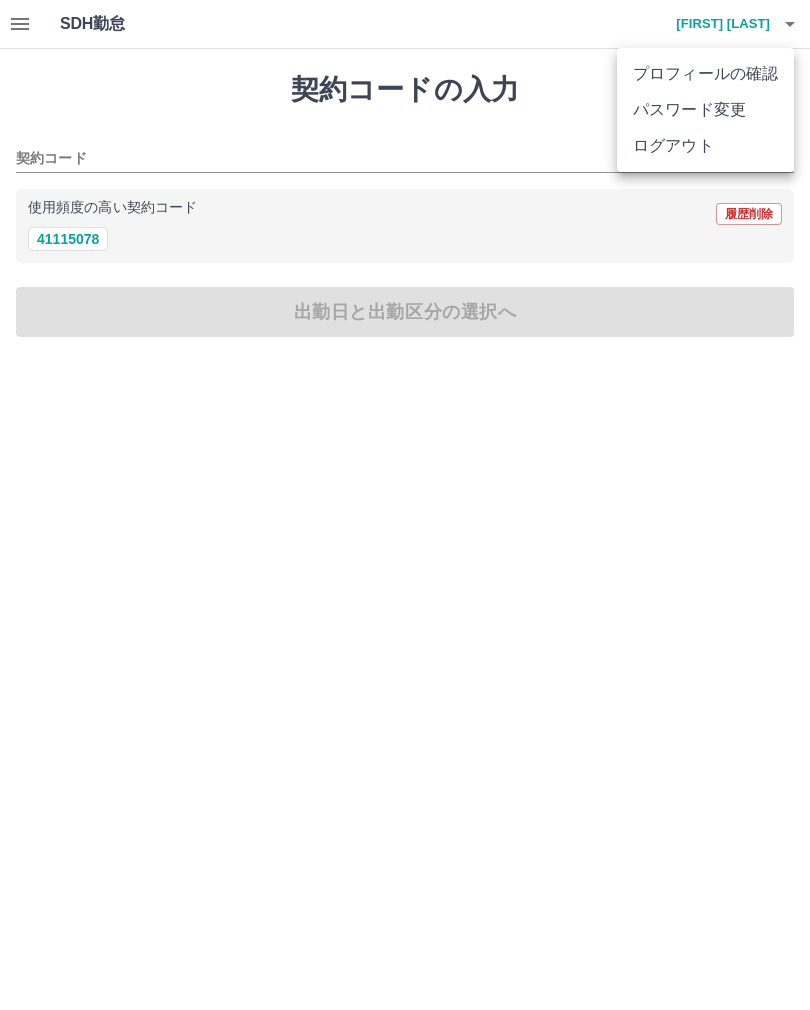 click at bounding box center (405, 505) 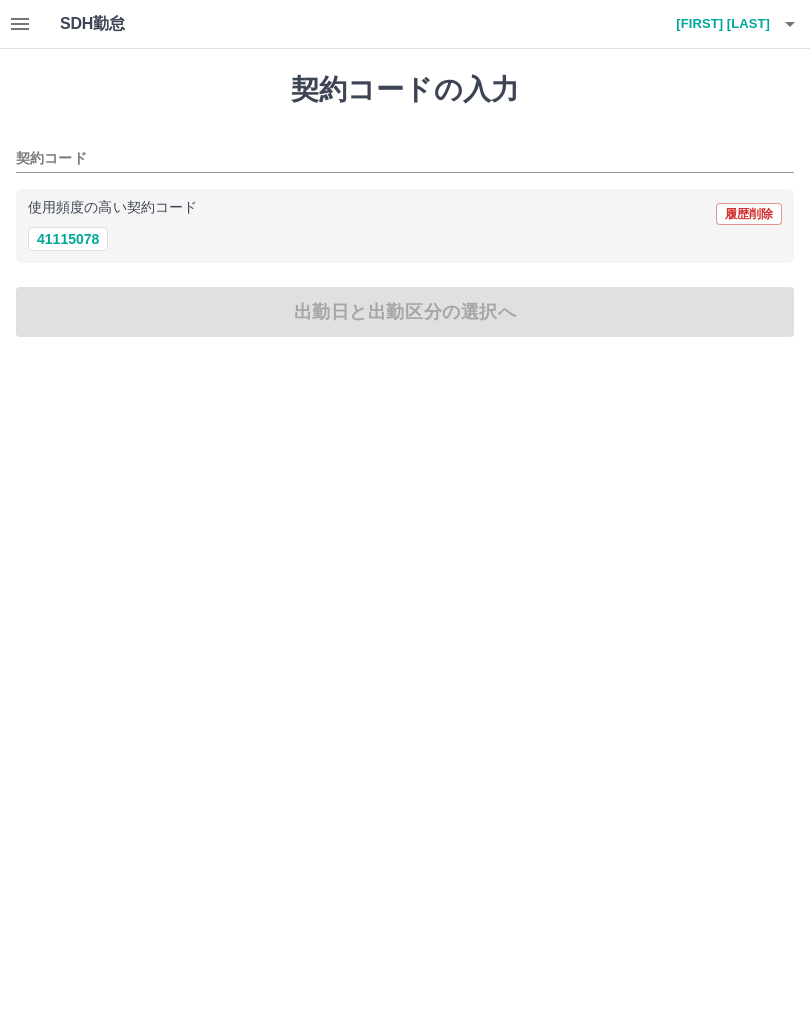 click on "契約コードの入力" at bounding box center (405, 90) 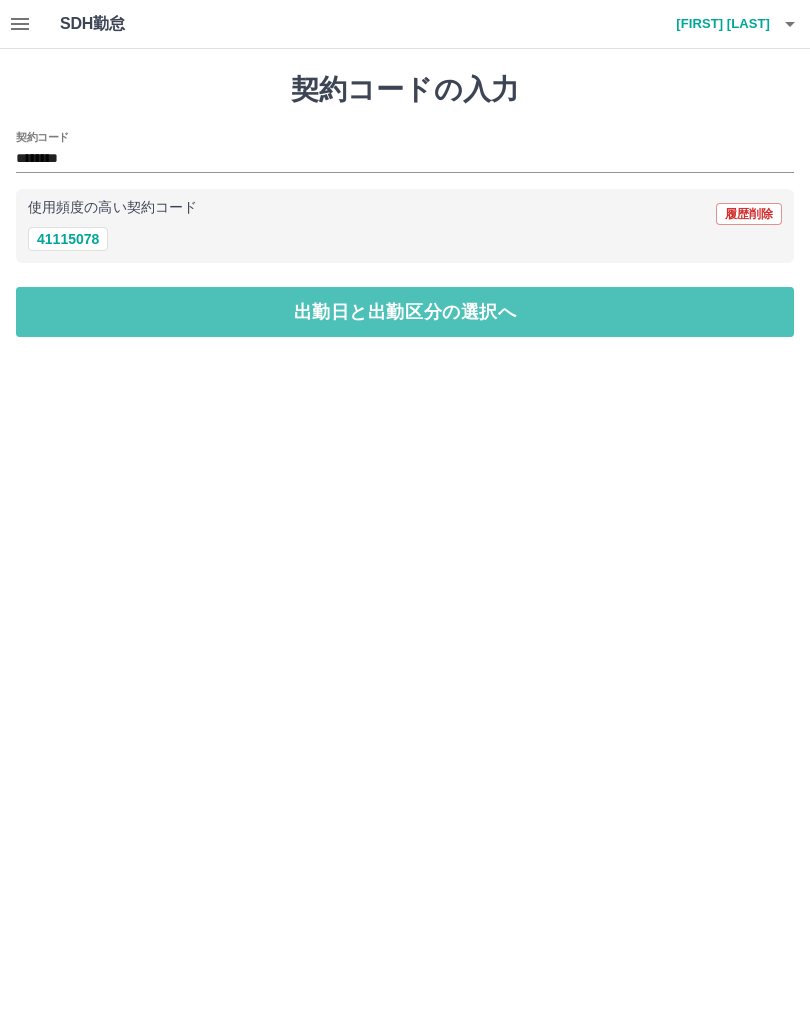 click on "出勤日と出勤区分の選択へ" at bounding box center [405, 312] 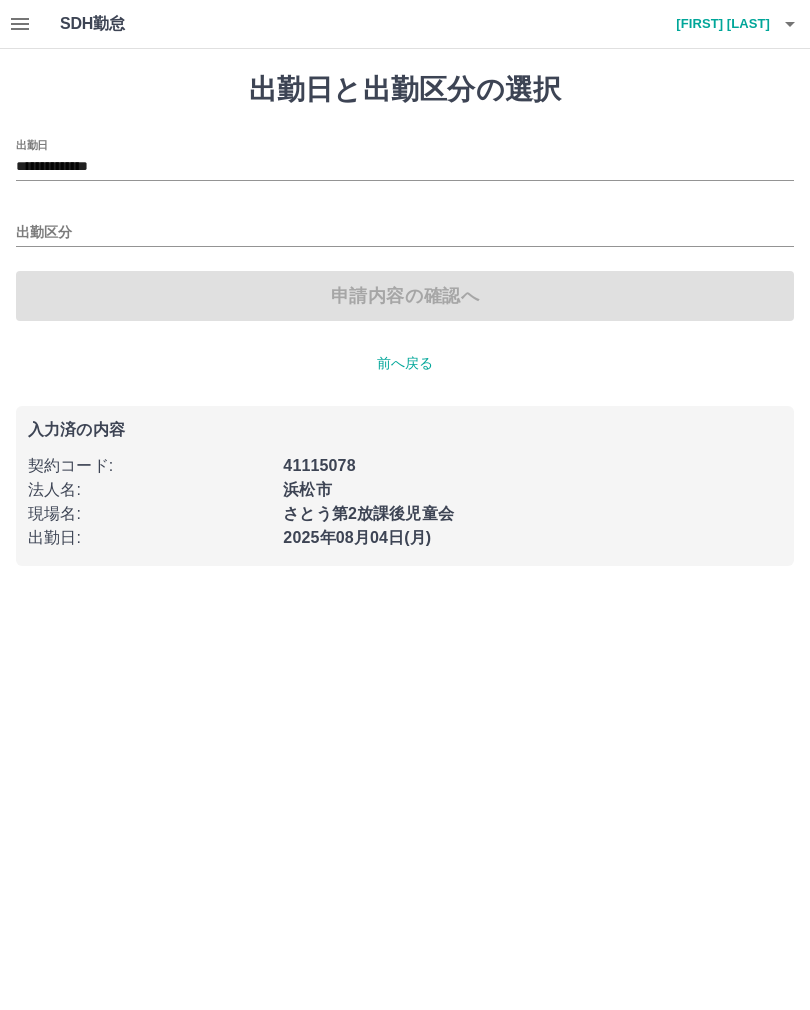 click on "出勤区分" at bounding box center (405, 233) 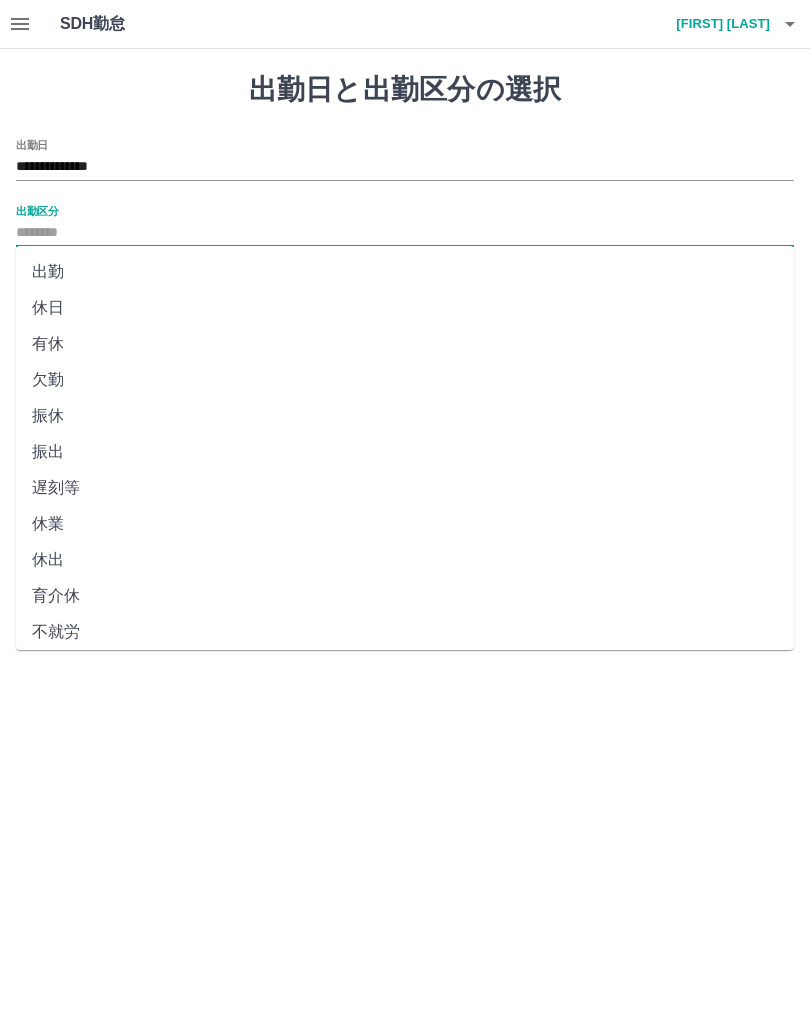click on "出勤" at bounding box center [405, 272] 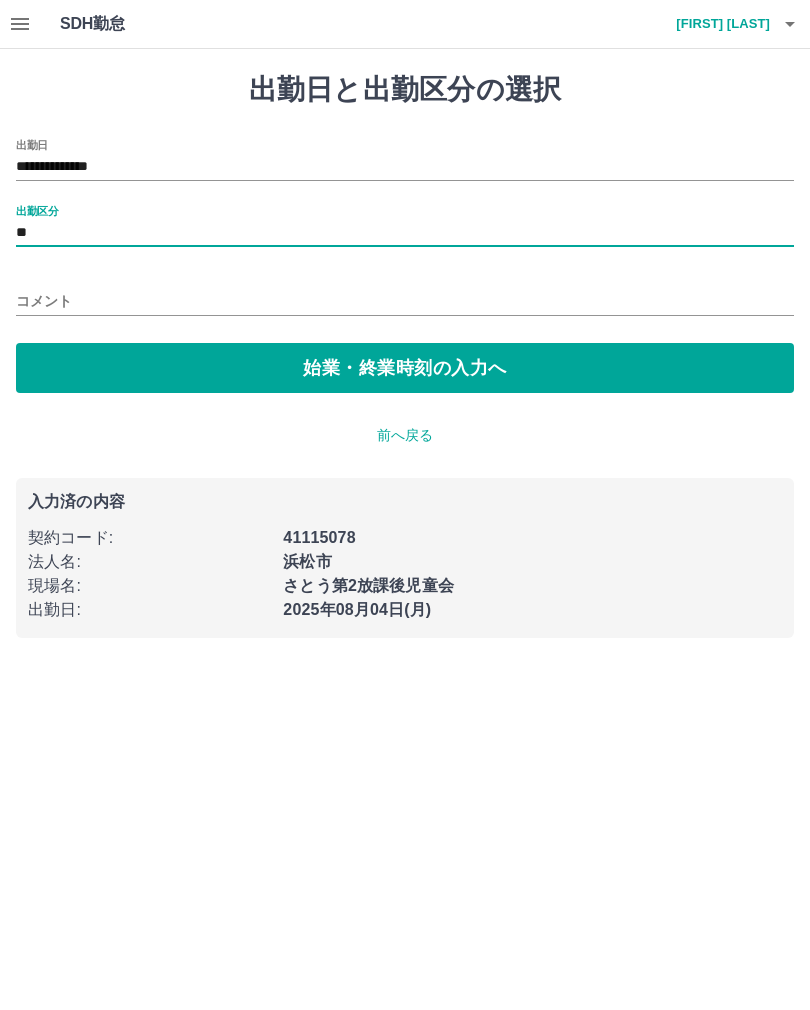 click on "始業・終業時刻の入力へ" at bounding box center (405, 368) 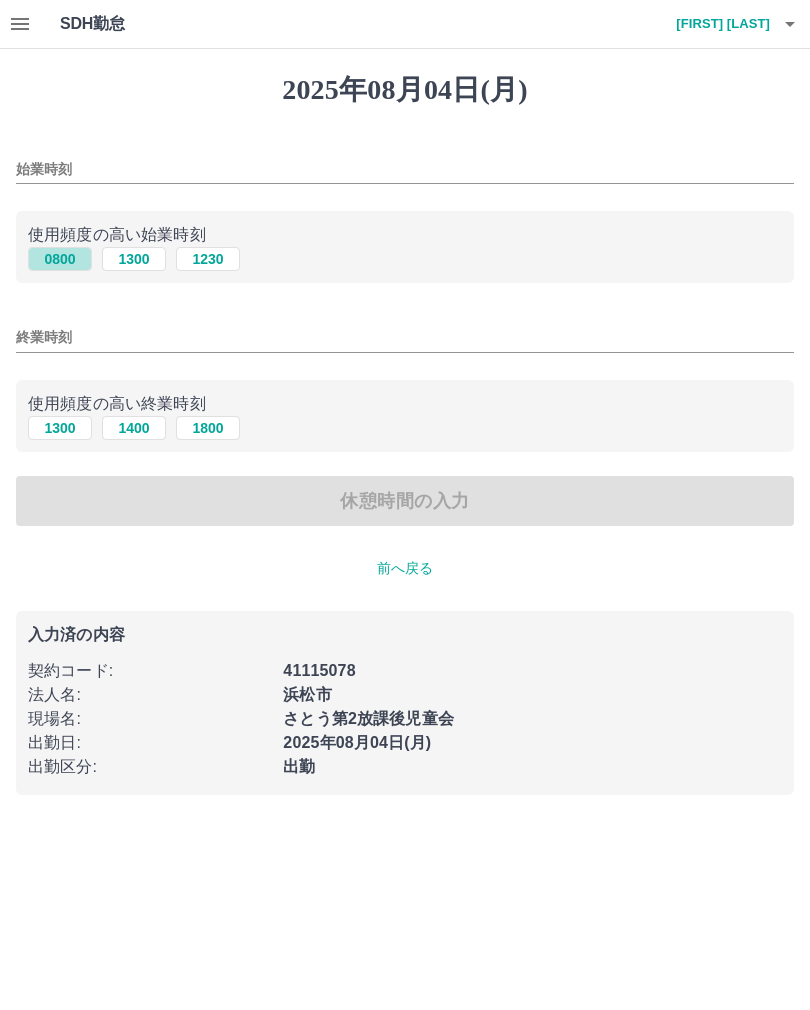 click on "0800" at bounding box center (60, 259) 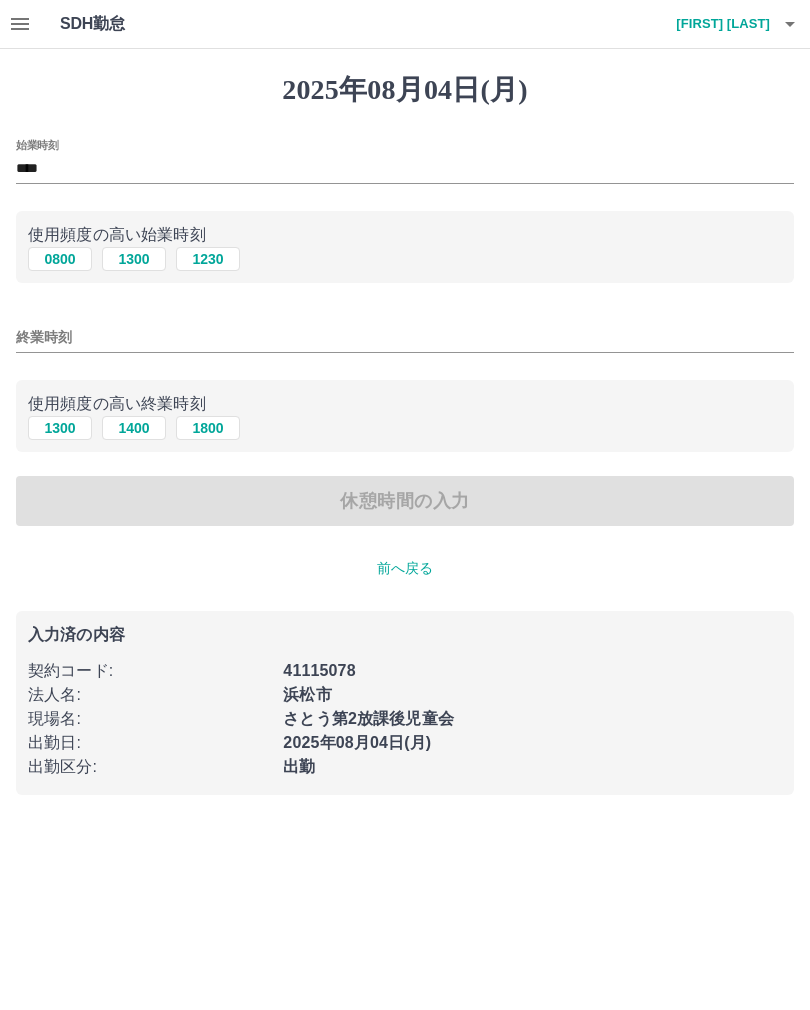 click on "1300" at bounding box center [134, 259] 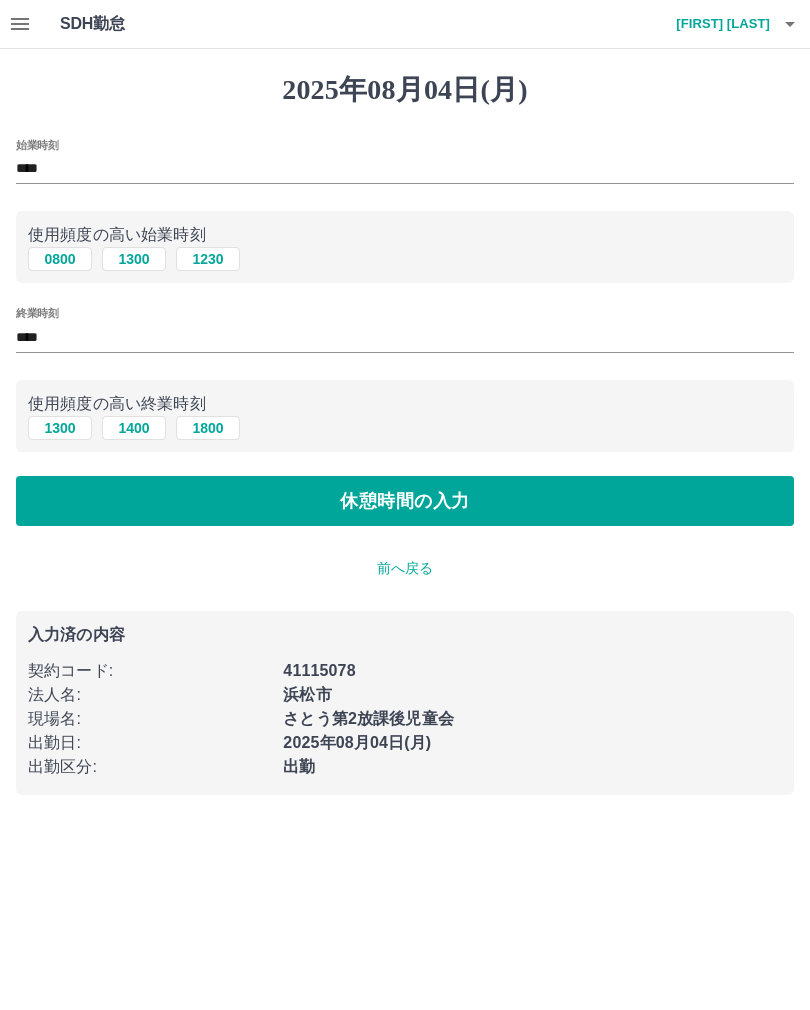 click on "休憩時間の入力" at bounding box center [405, 501] 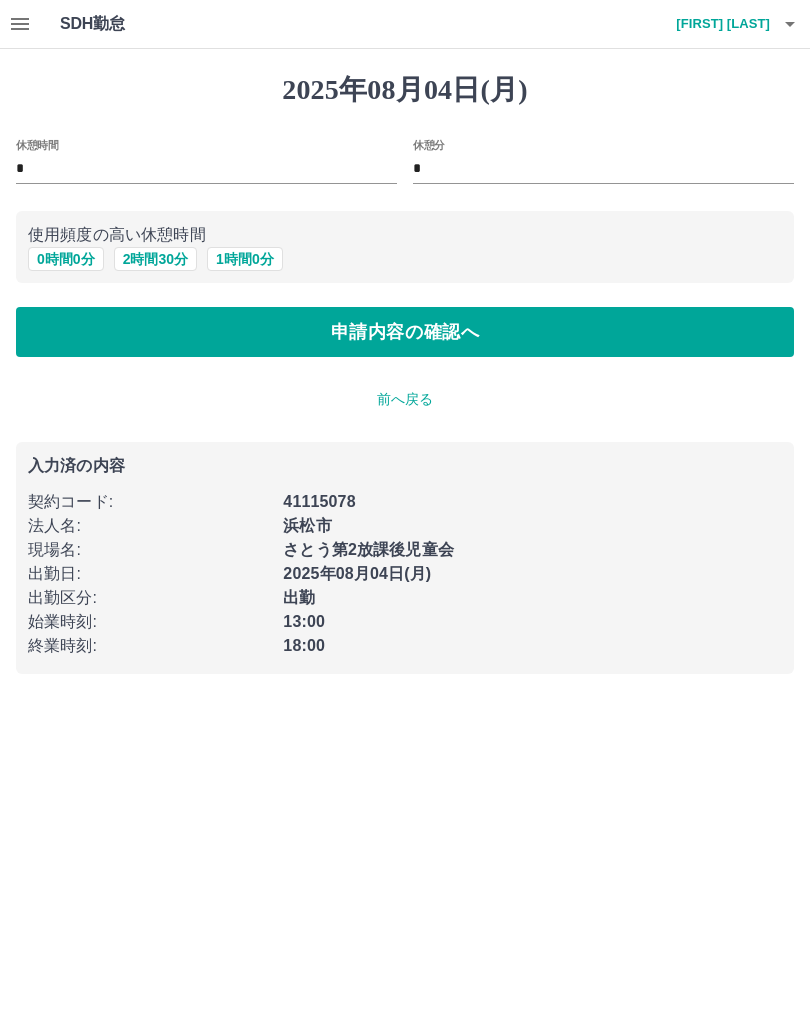 click on "申請内容の確認へ" at bounding box center (405, 332) 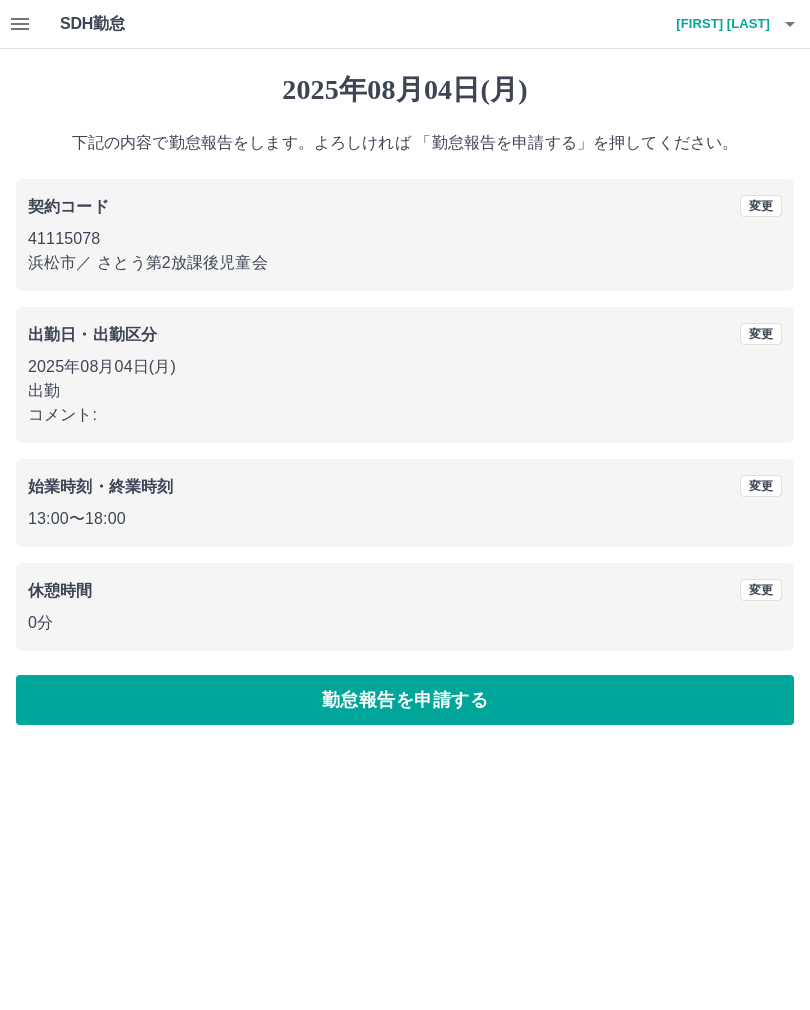 click on "勤怠報告を申請する" at bounding box center [405, 700] 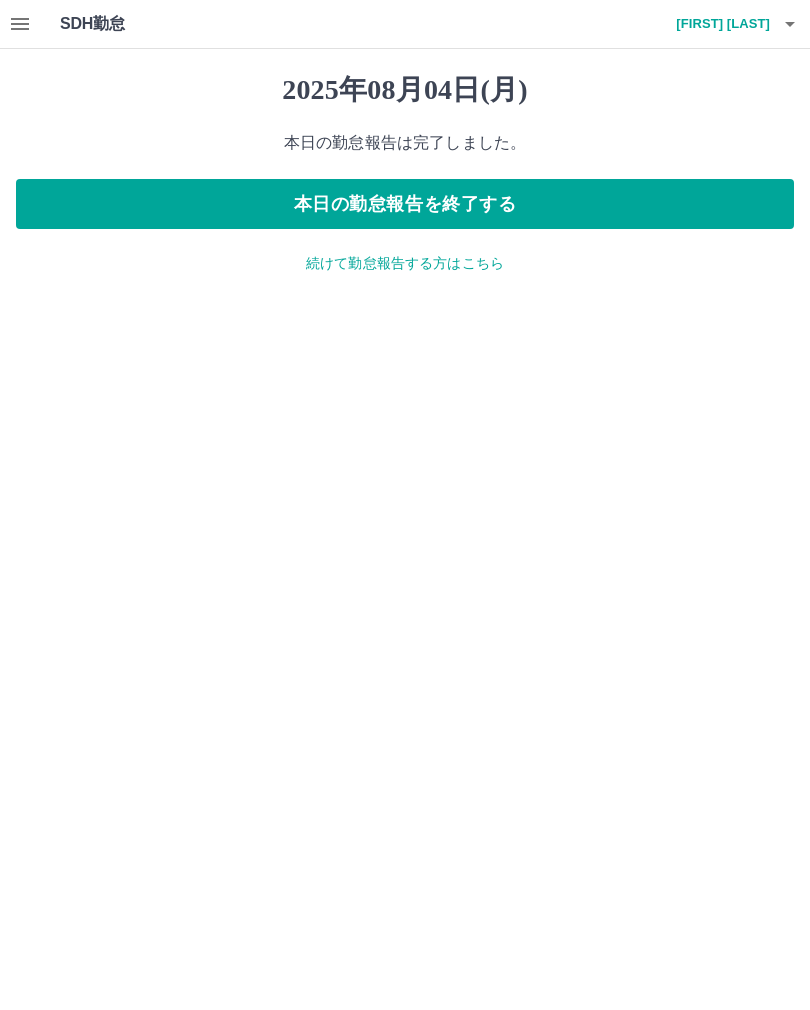 click on "本日の勤怠報告を終了する" at bounding box center [405, 204] 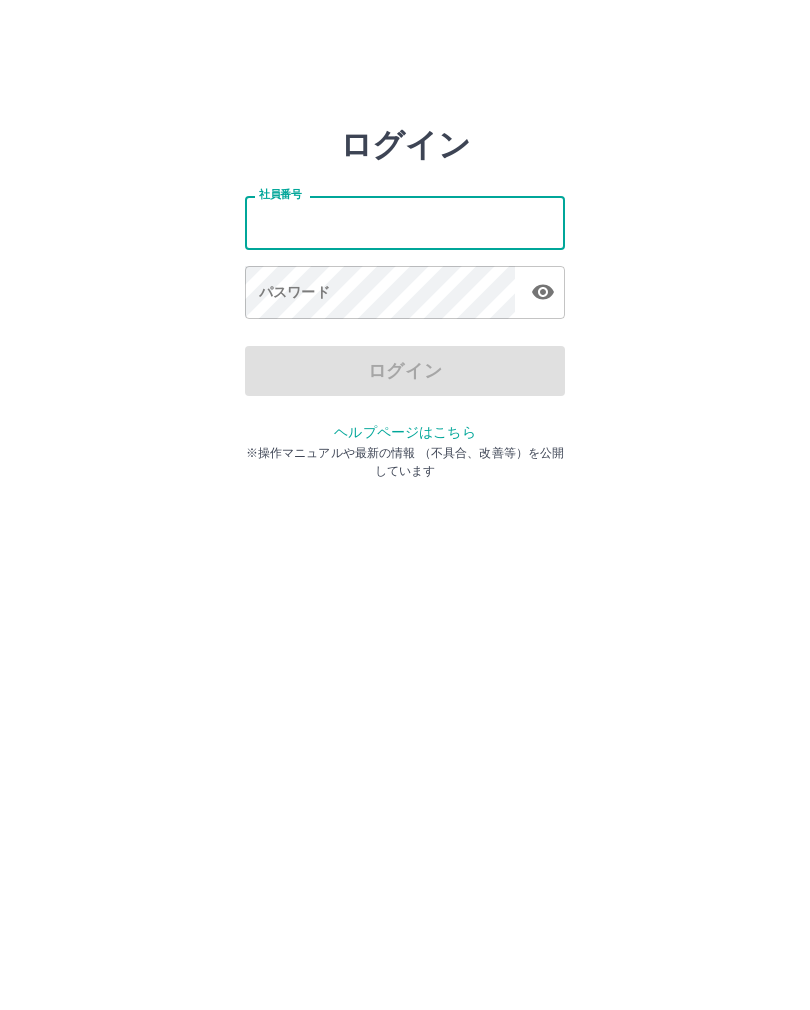 scroll, scrollTop: 0, scrollLeft: 0, axis: both 